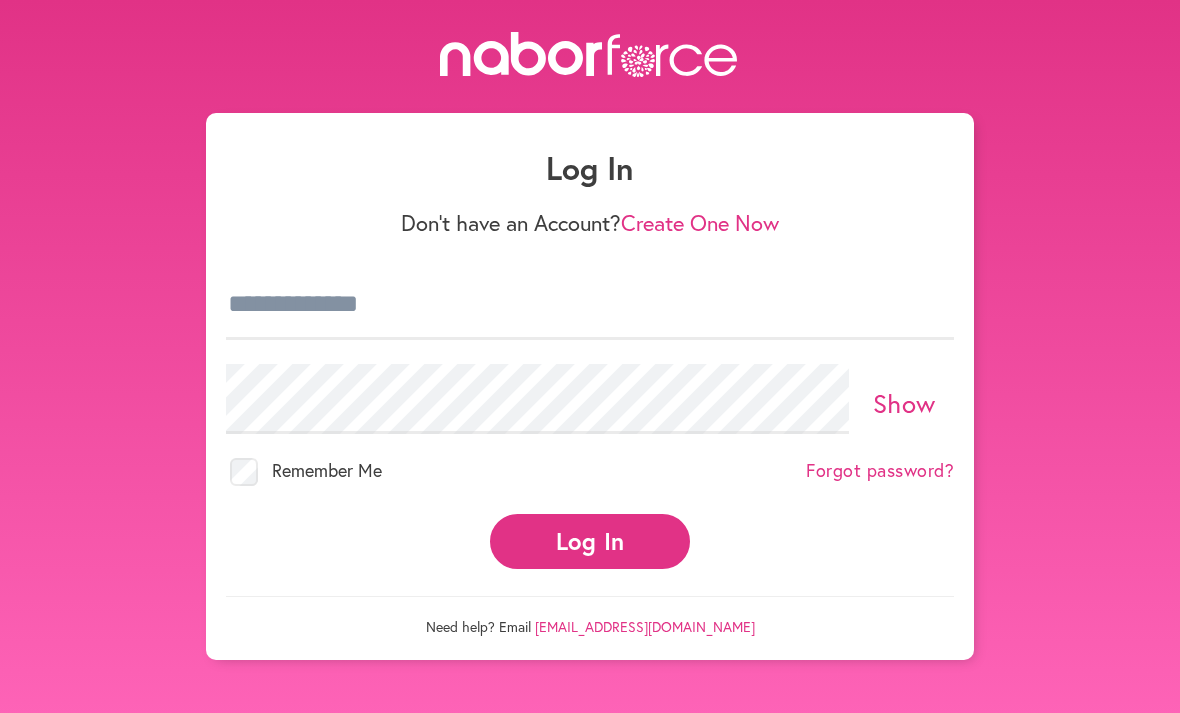 scroll, scrollTop: 0, scrollLeft: 0, axis: both 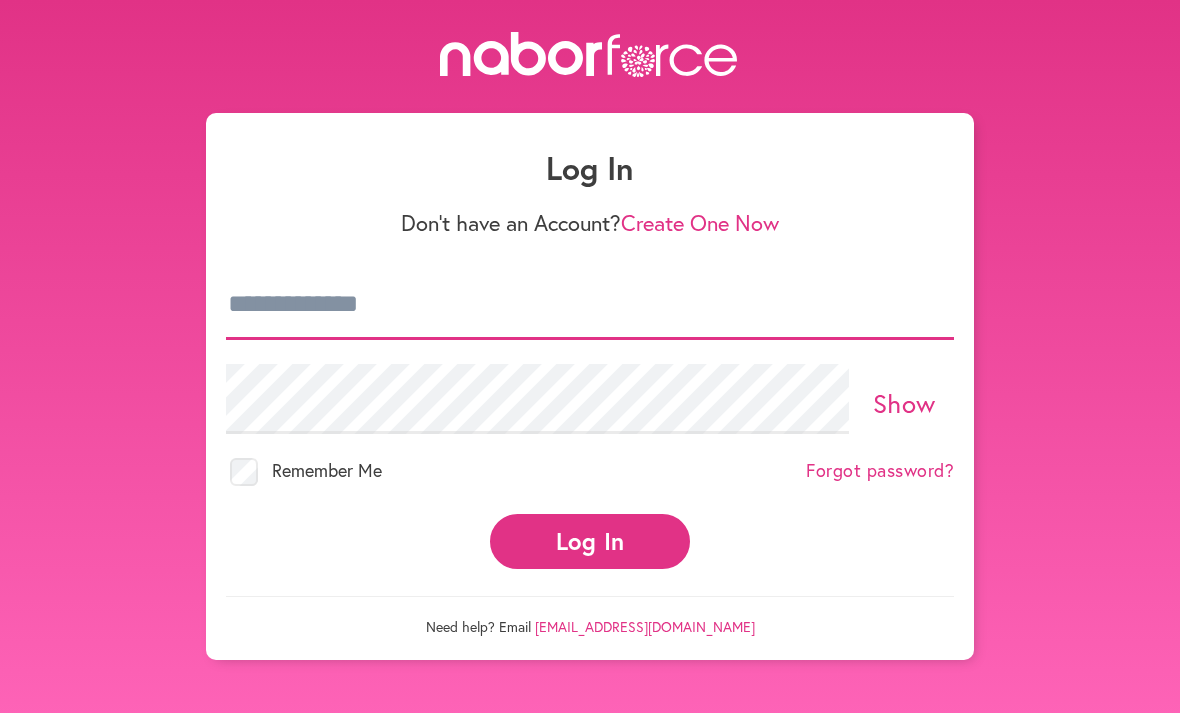 click at bounding box center (590, 305) 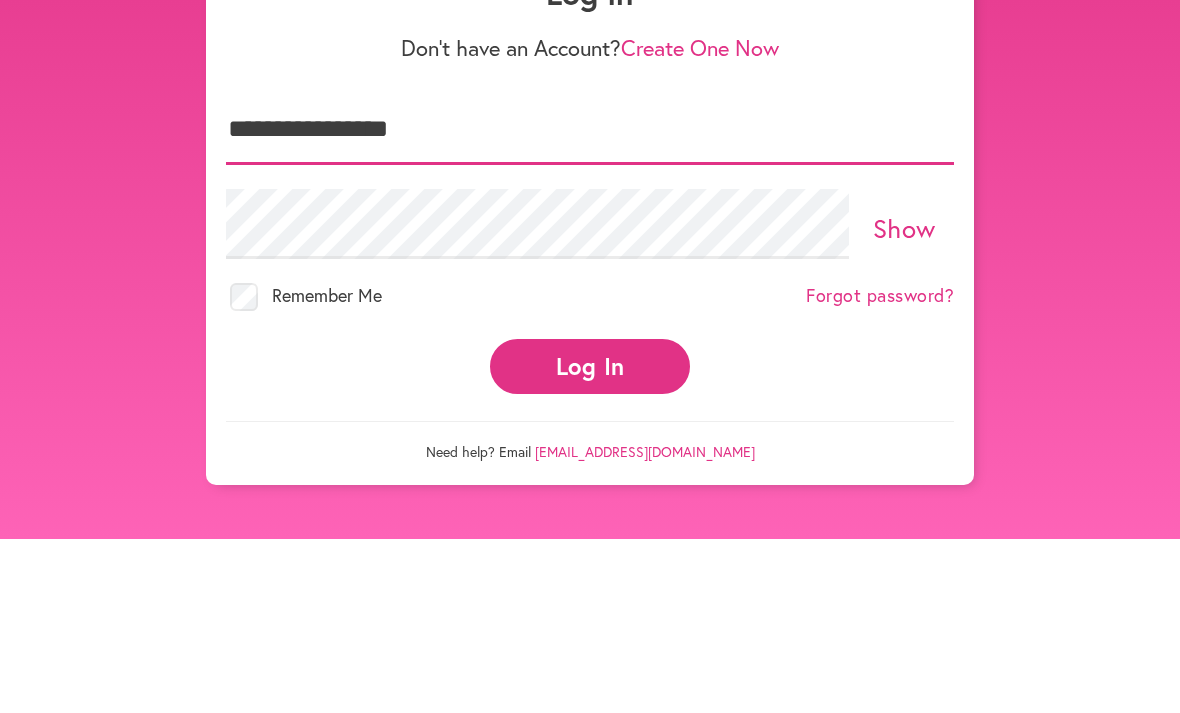 type on "**********" 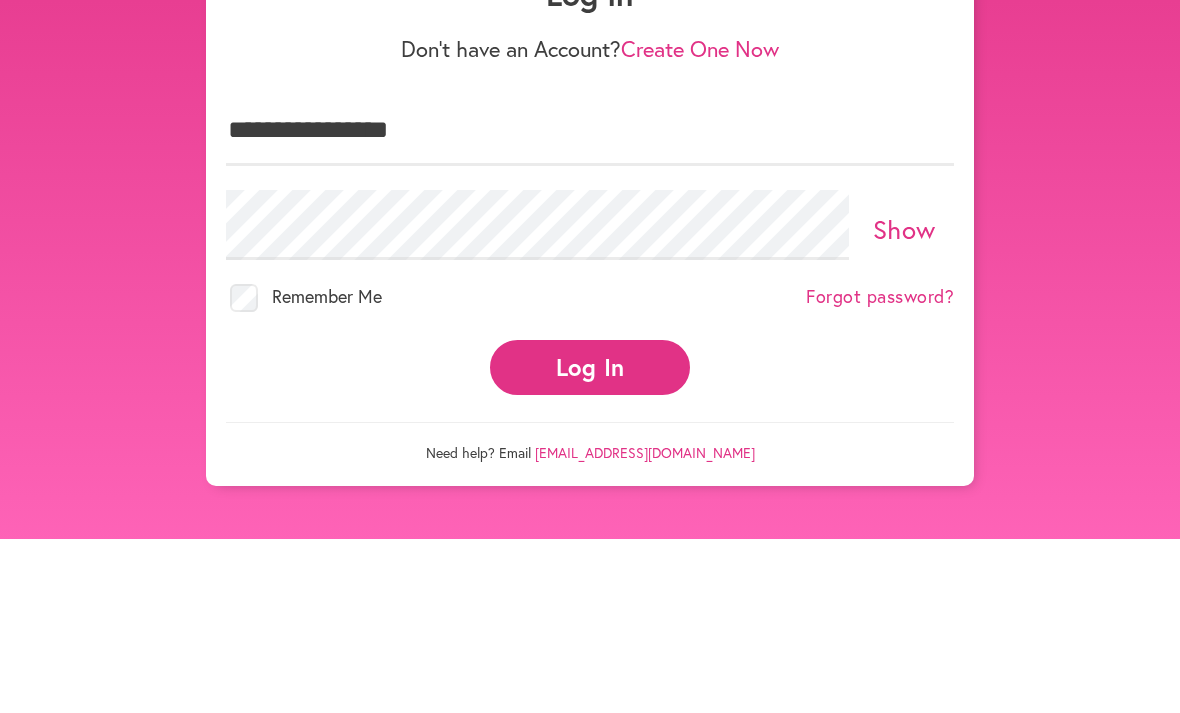 click on "Show" at bounding box center (904, 403) 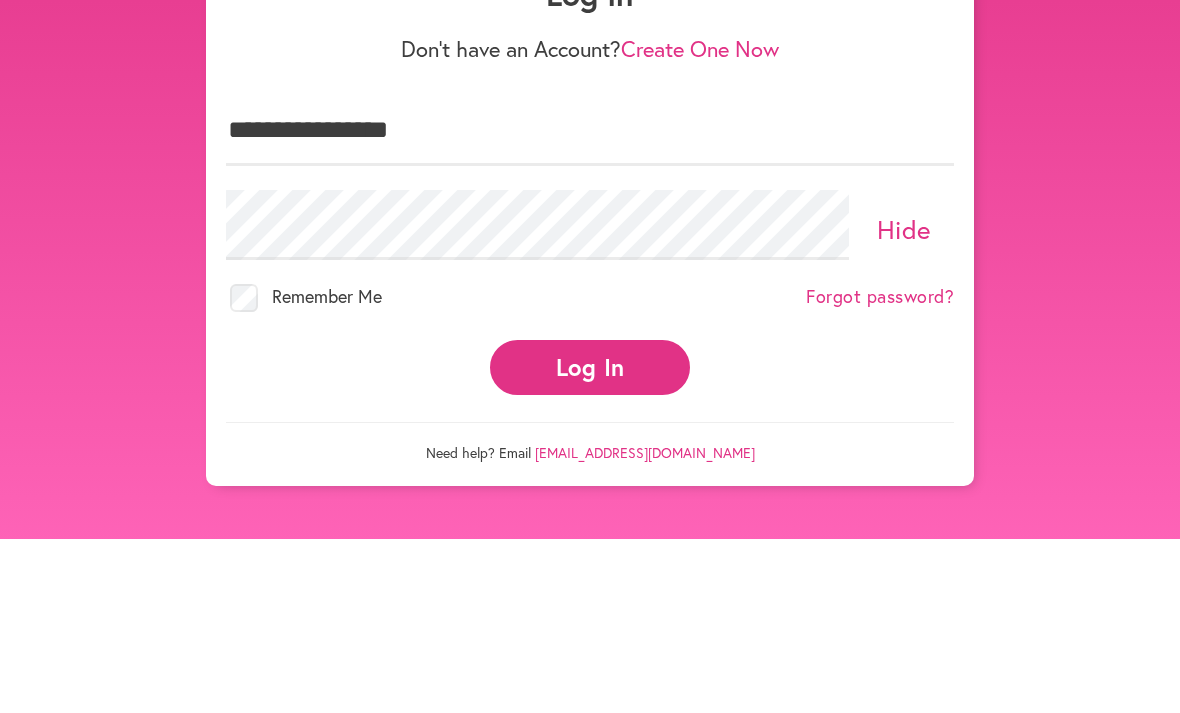 scroll, scrollTop: 52, scrollLeft: 0, axis: vertical 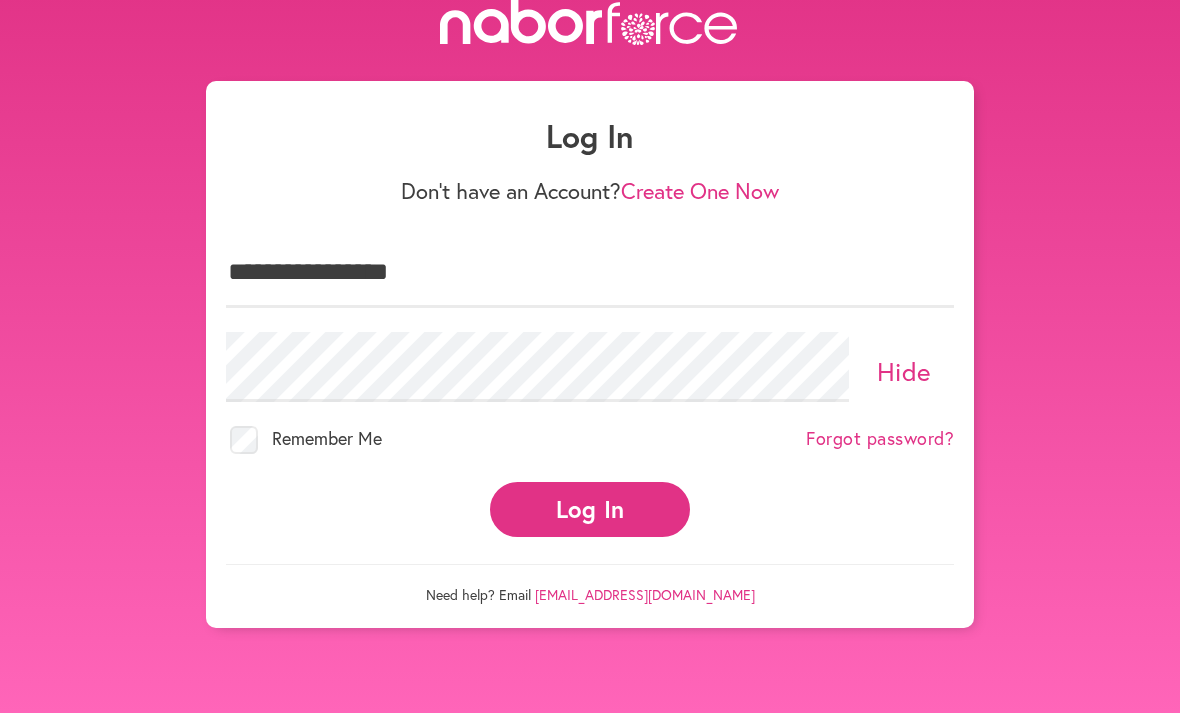 click on "Log In" at bounding box center [590, 509] 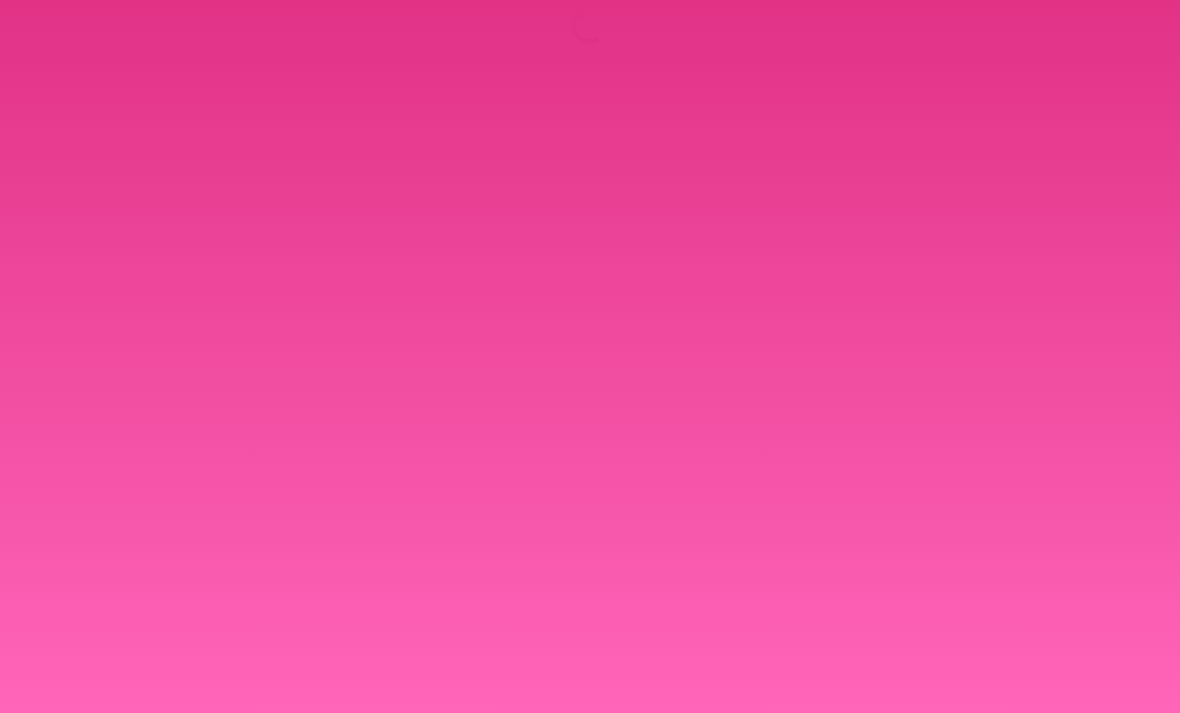 scroll, scrollTop: 0, scrollLeft: 0, axis: both 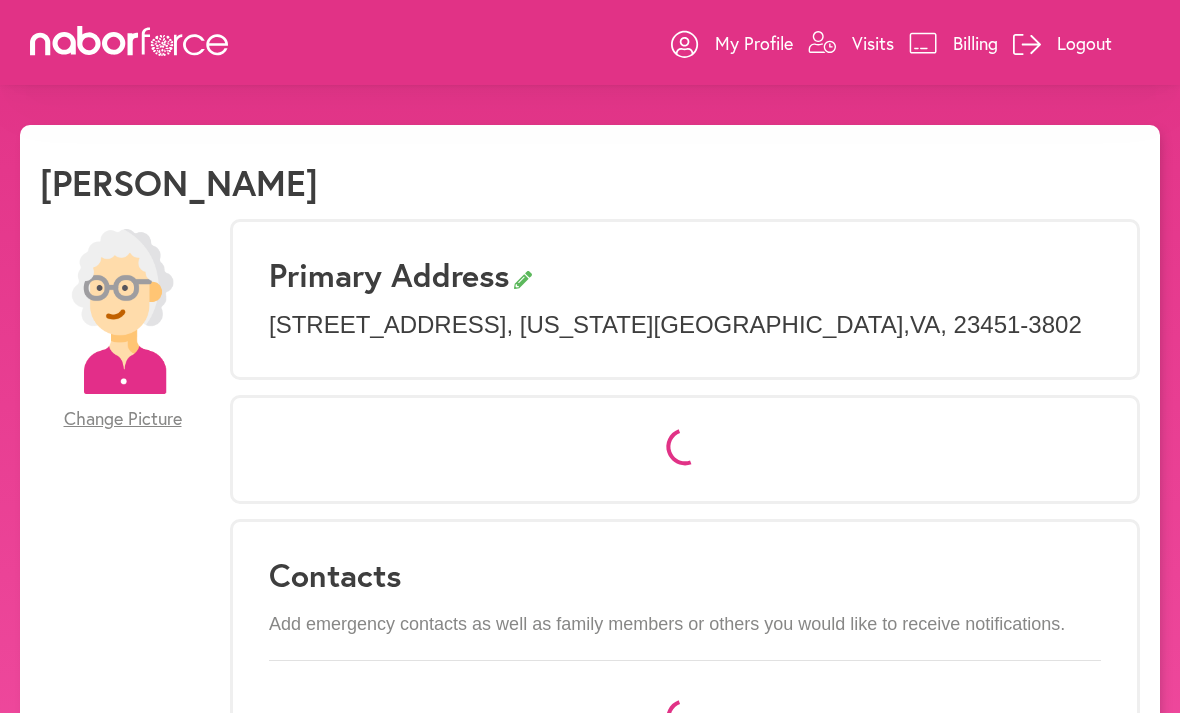 select on "*" 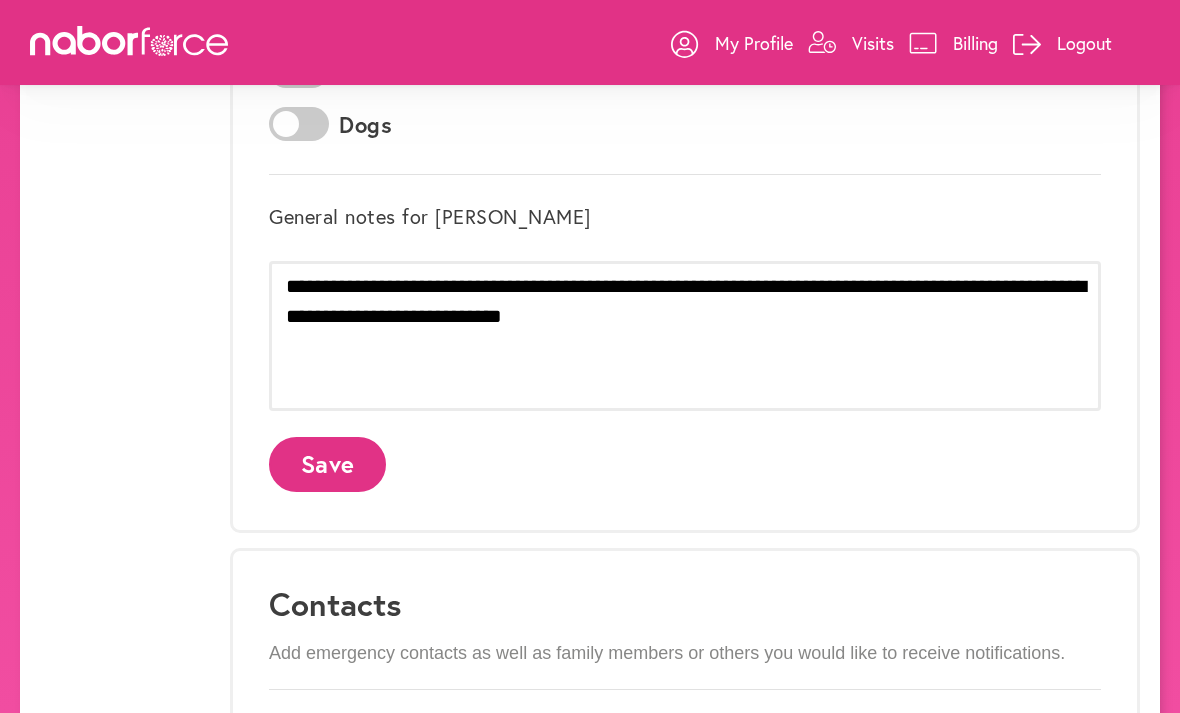 scroll, scrollTop: 784, scrollLeft: 0, axis: vertical 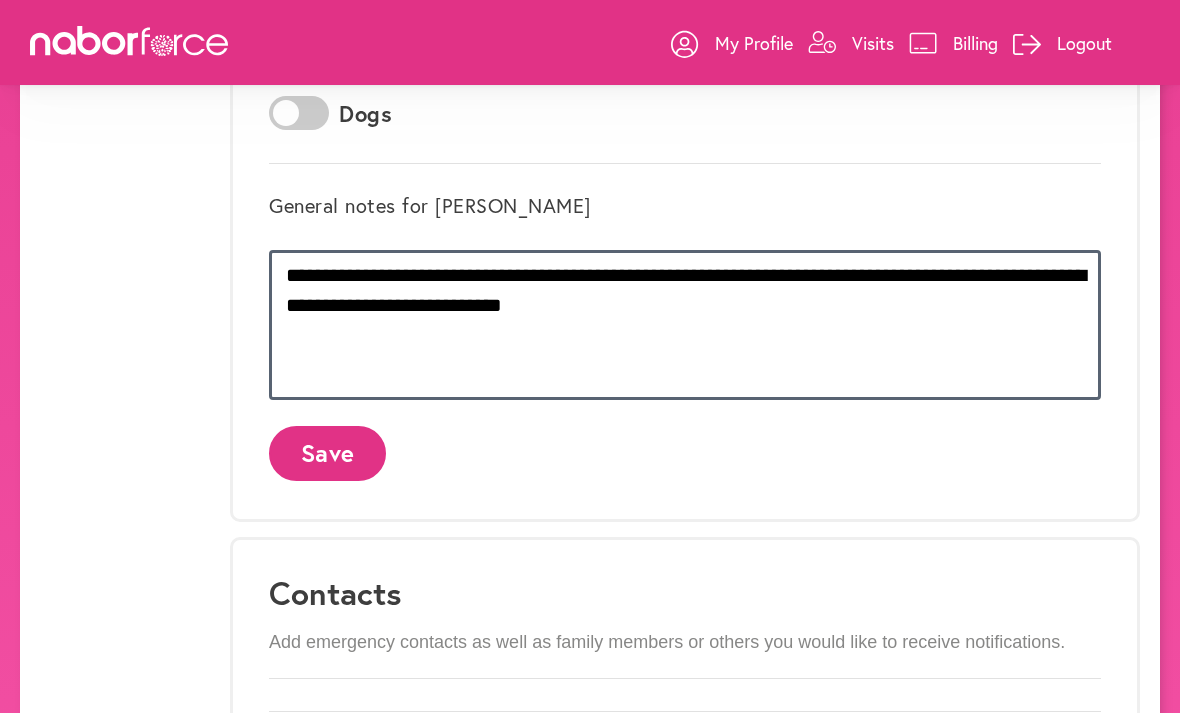 click on "**********" at bounding box center (685, 325) 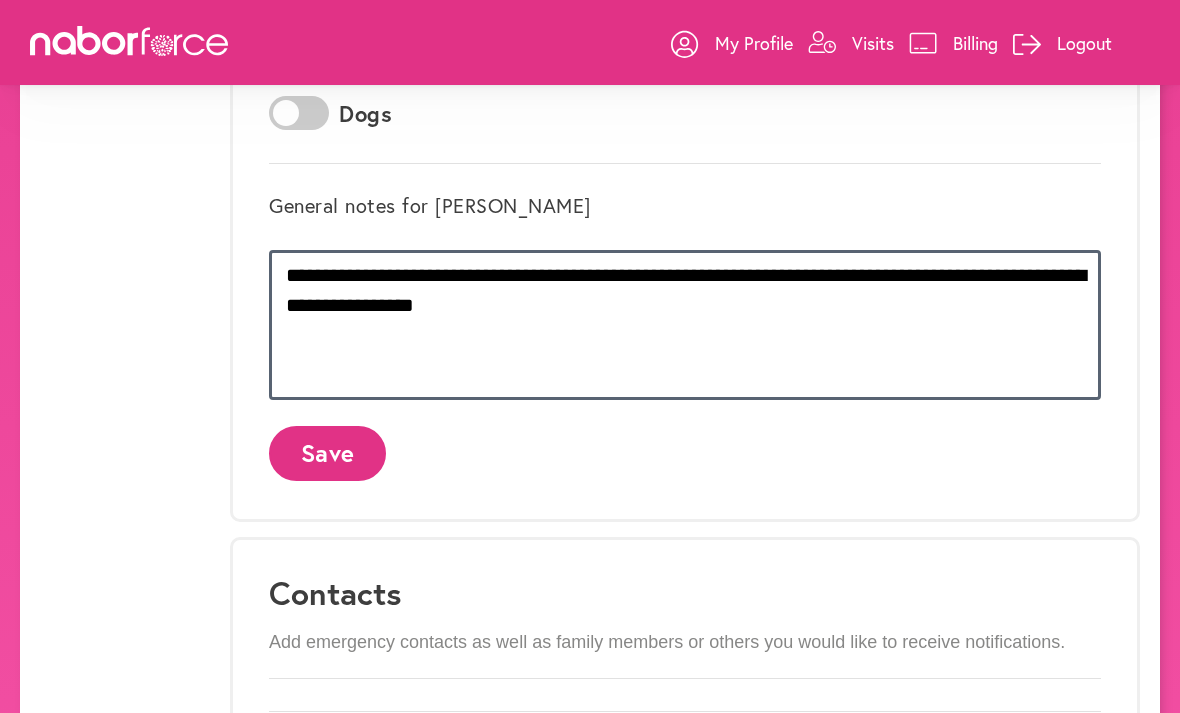 click on "**********" at bounding box center [685, 325] 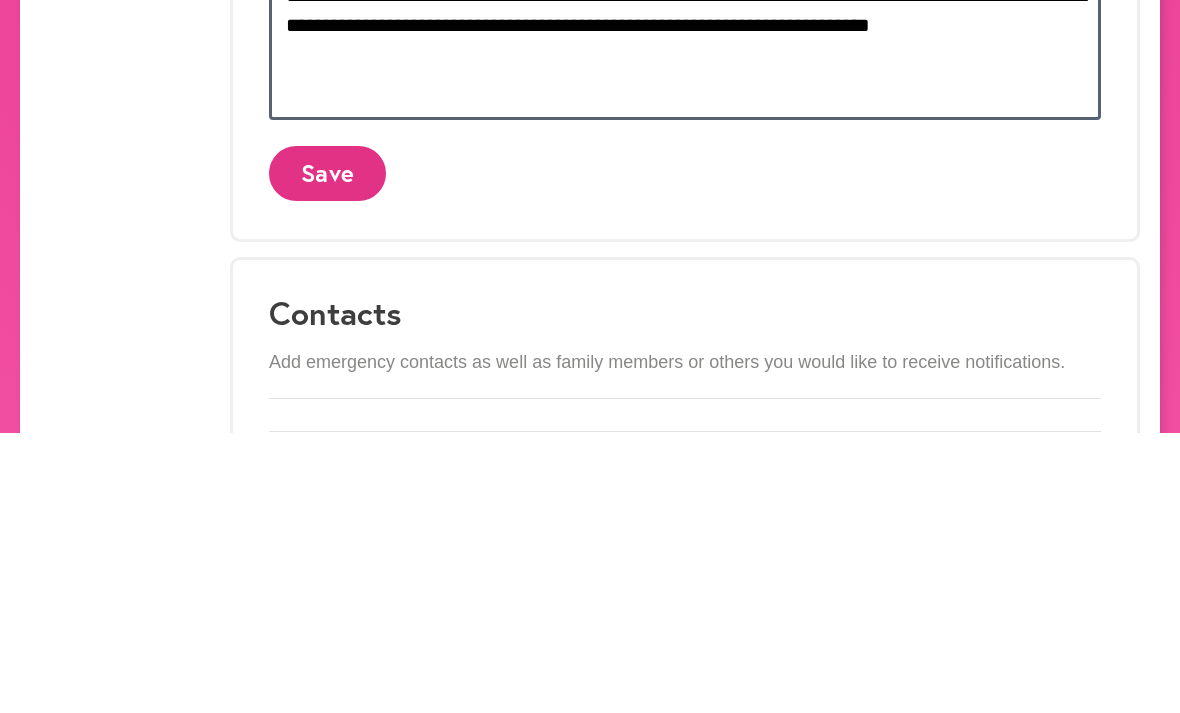 type on "**********" 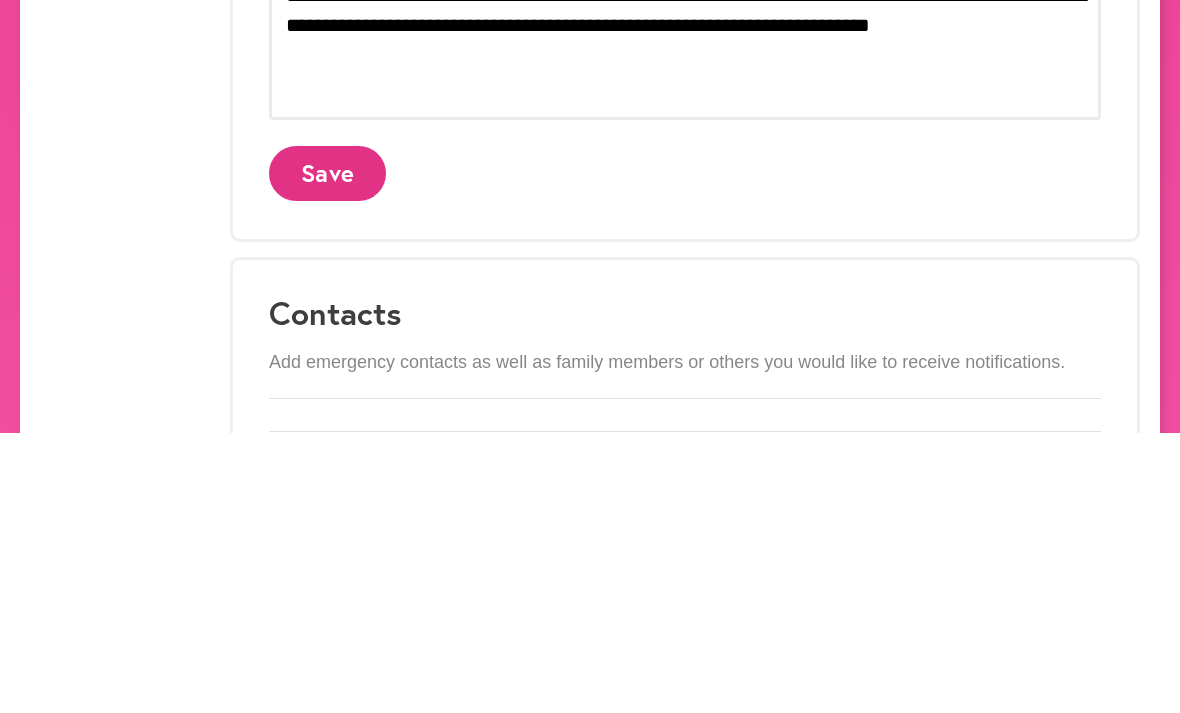 click on "Save" 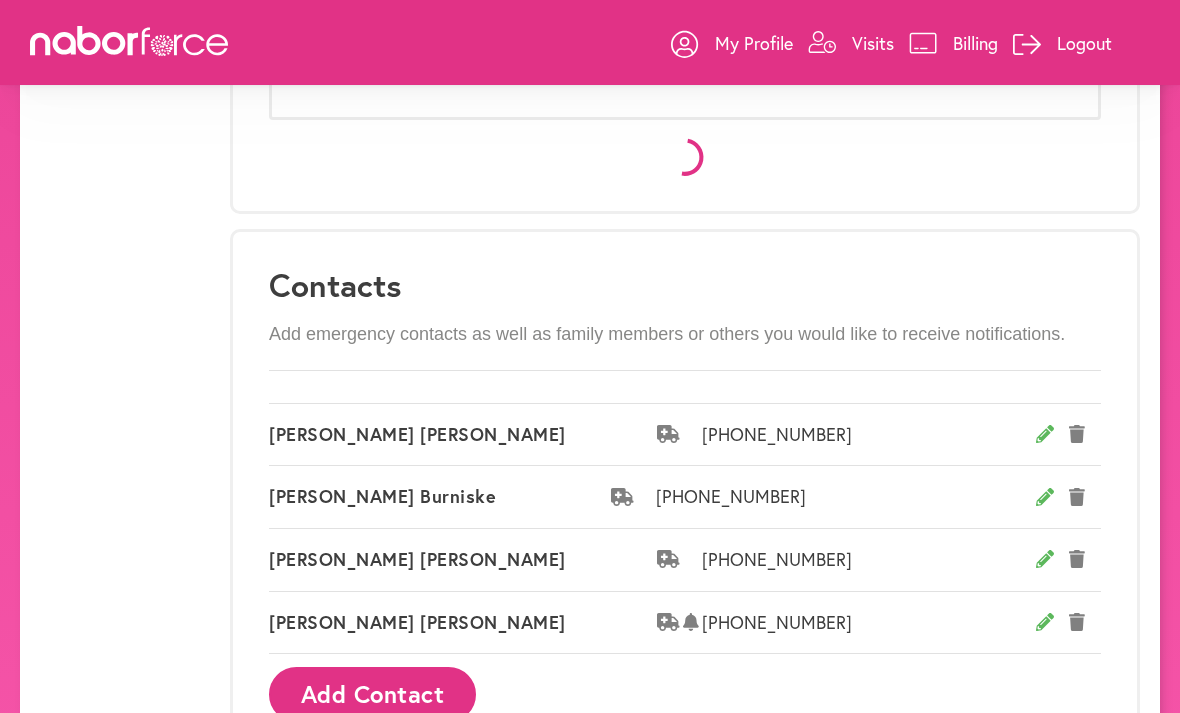 scroll, scrollTop: 0, scrollLeft: 0, axis: both 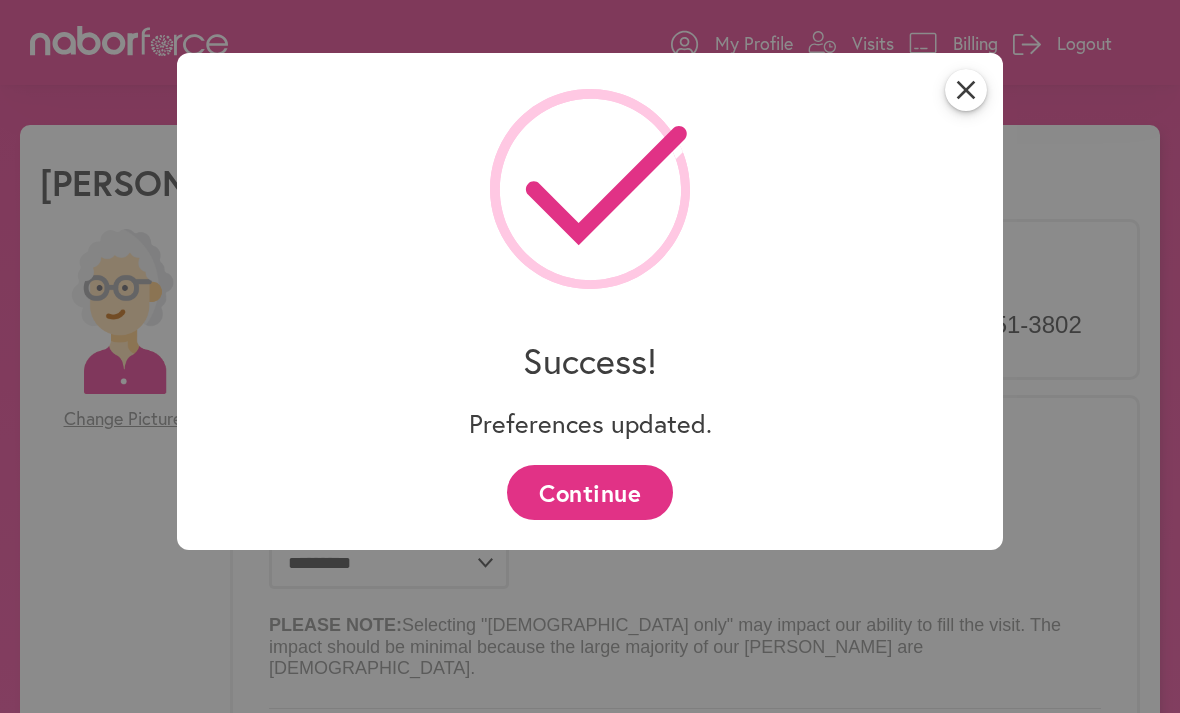 click on "Continue" at bounding box center (589, 492) 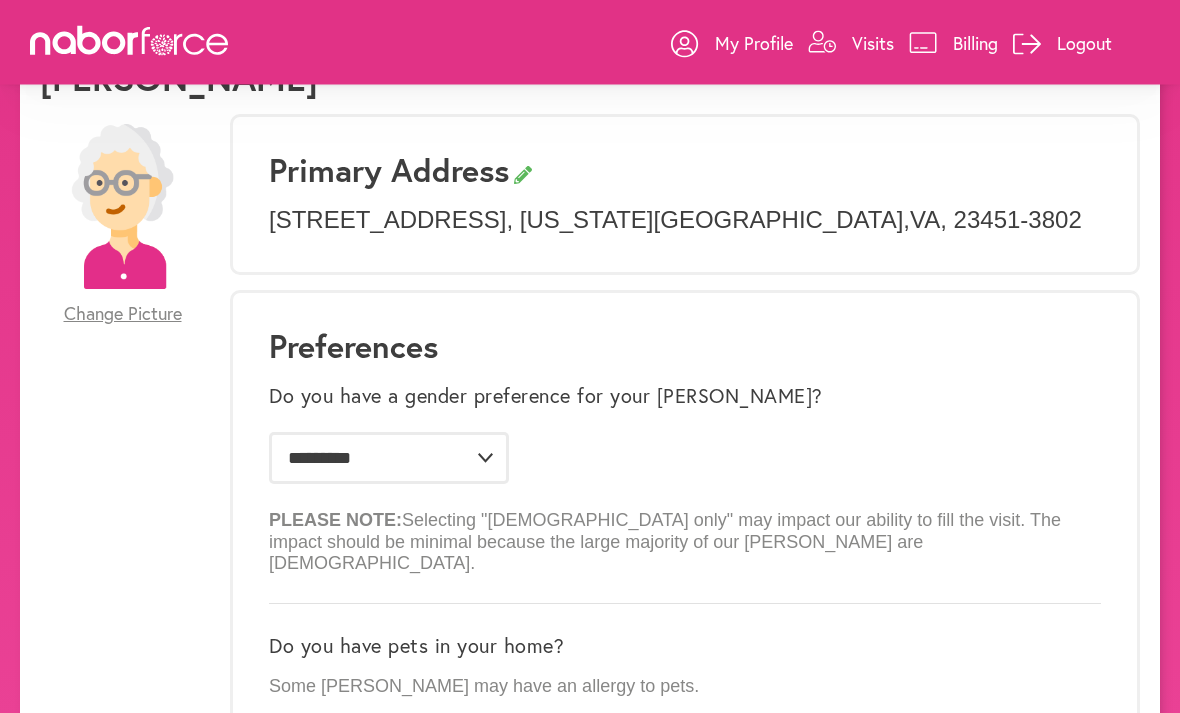 scroll, scrollTop: 0, scrollLeft: 0, axis: both 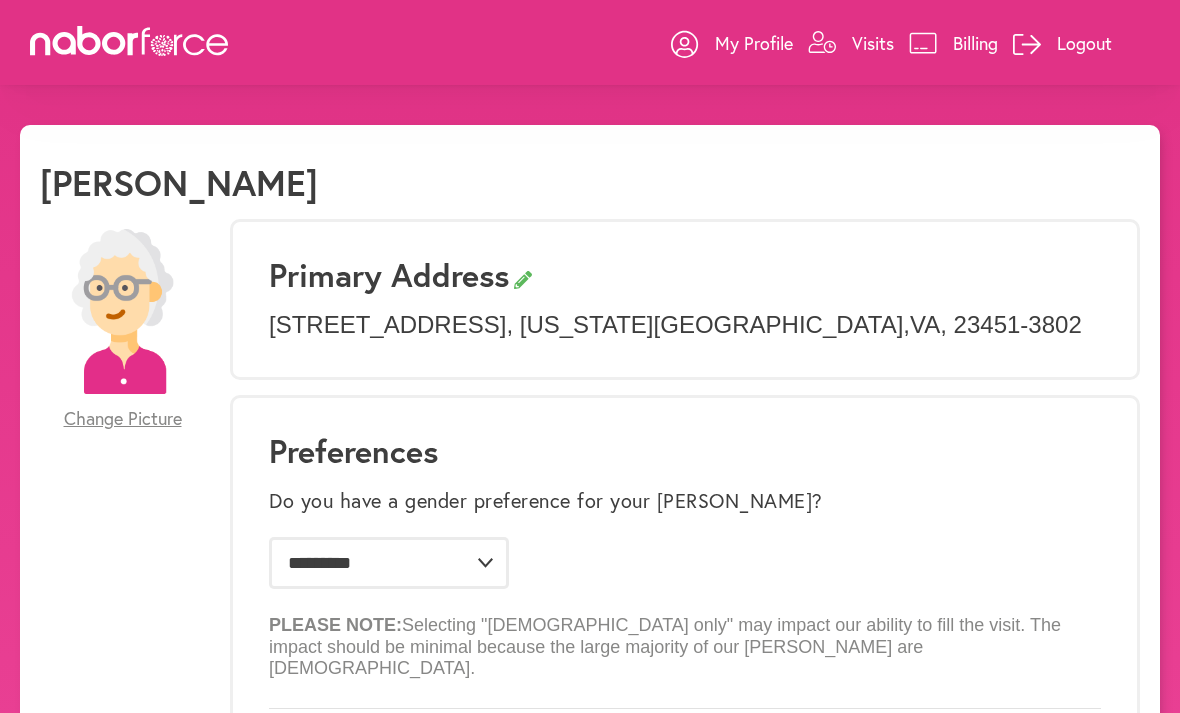 click on "Visits" at bounding box center [873, 43] 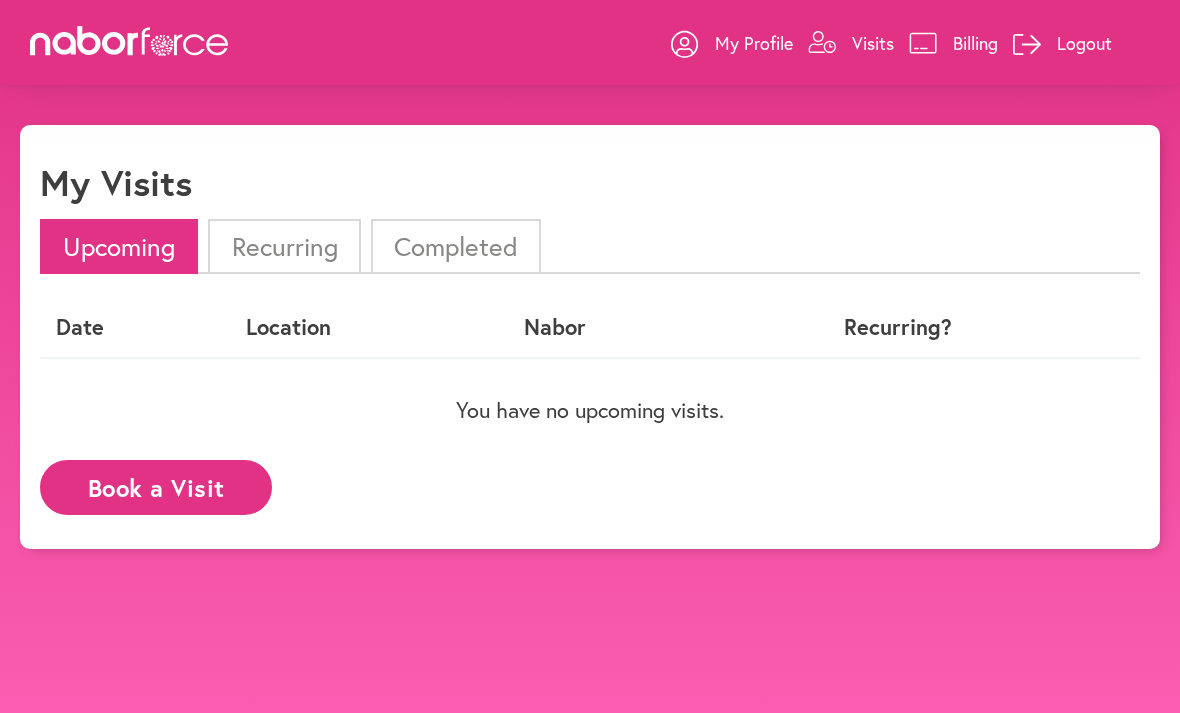 click on "Book a Visit" at bounding box center [156, 487] 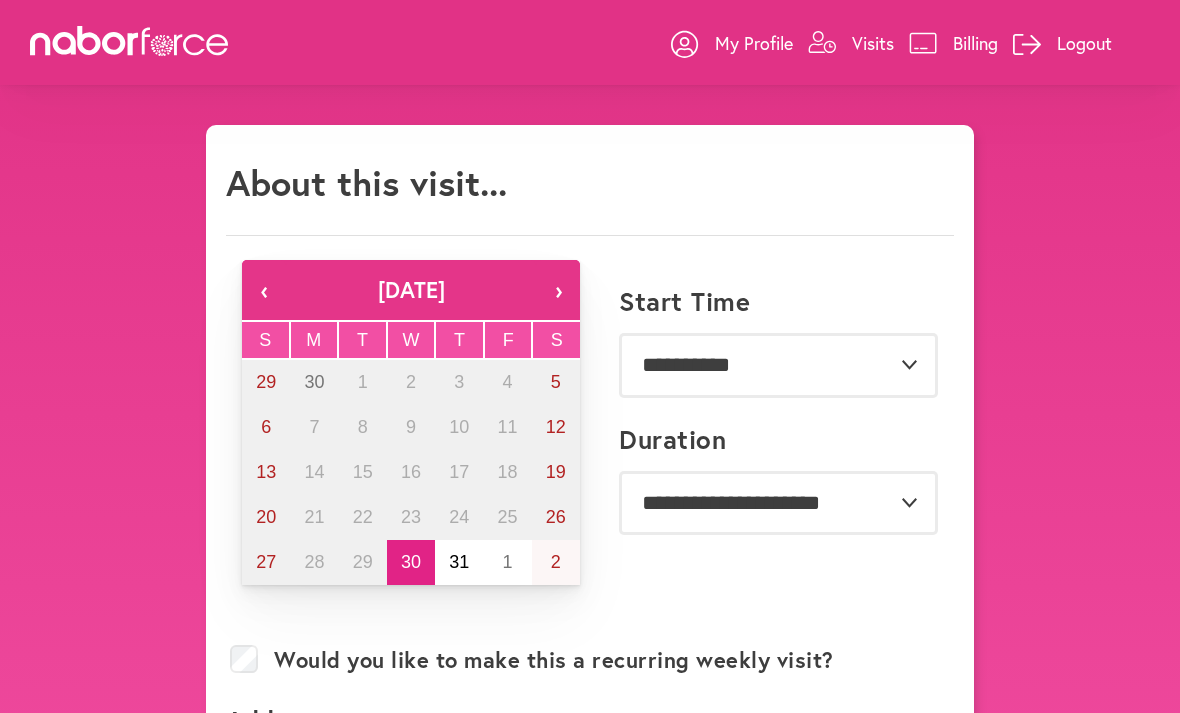 click on "1" at bounding box center [507, 562] 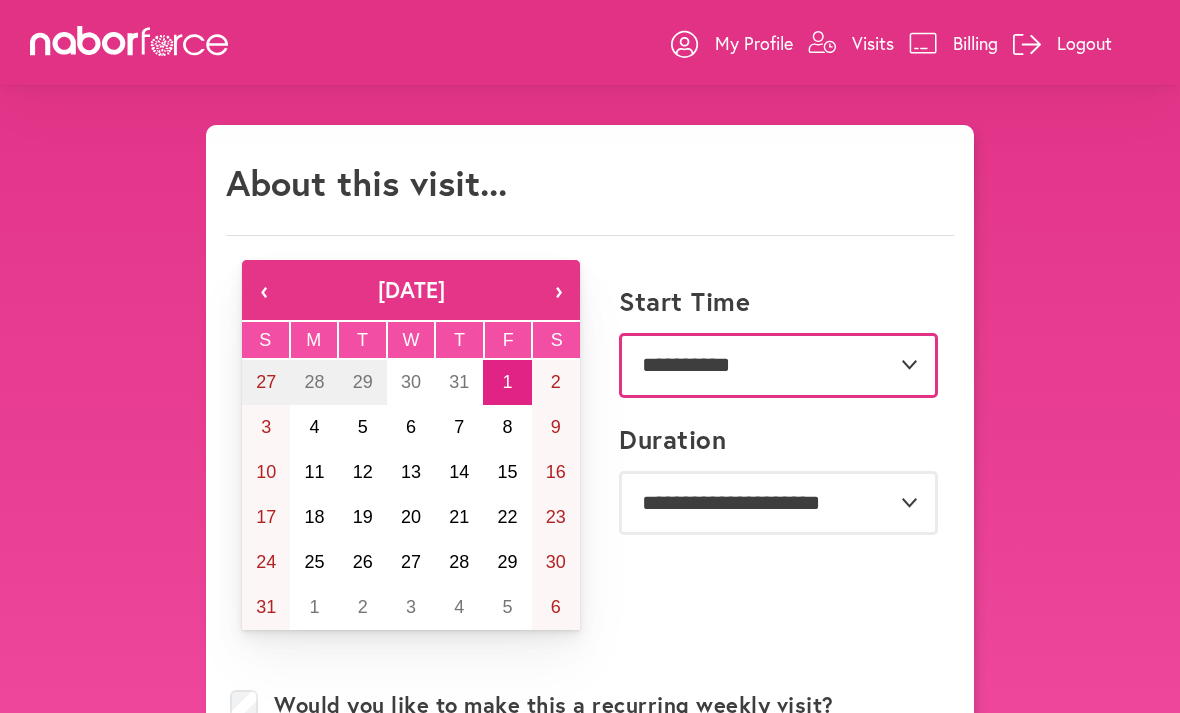 click on "**********" at bounding box center (778, 365) 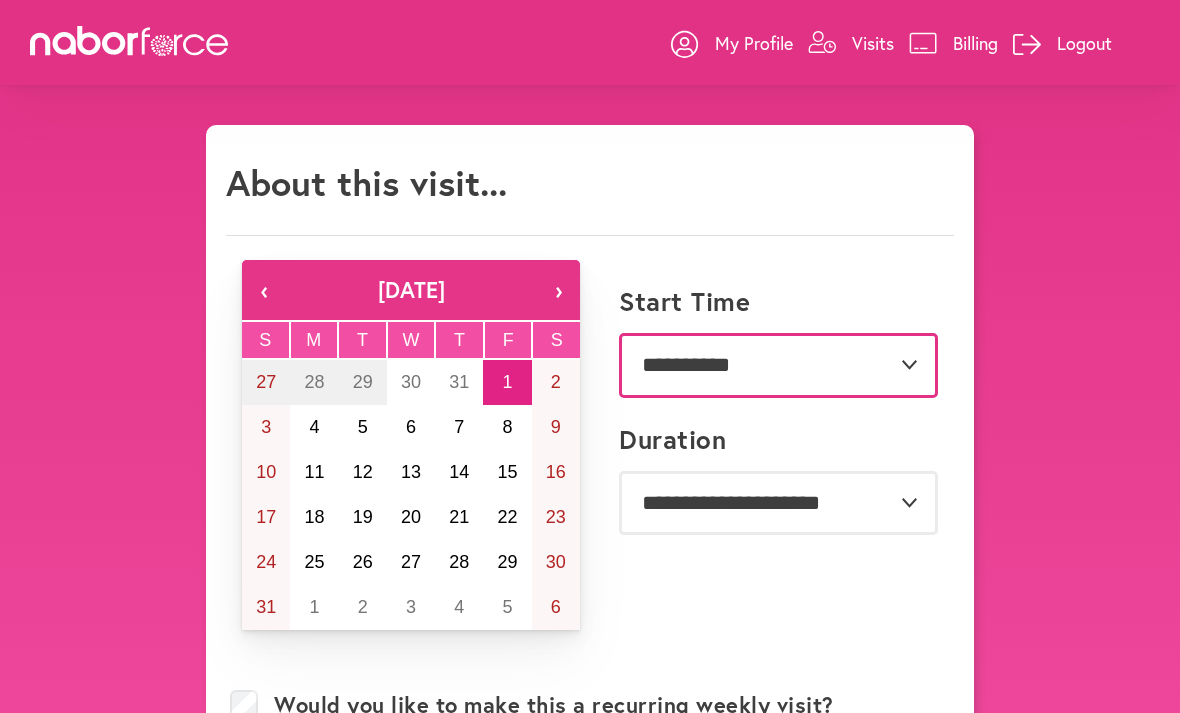 select on "********" 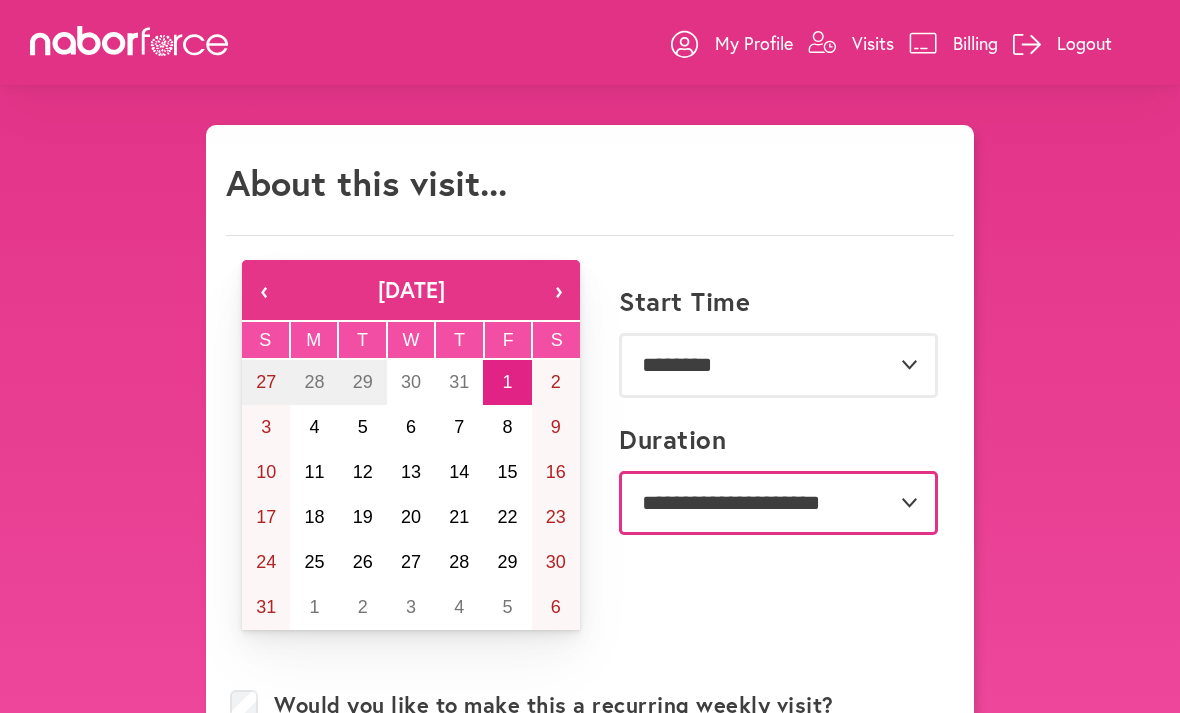 click on "**********" at bounding box center [778, 503] 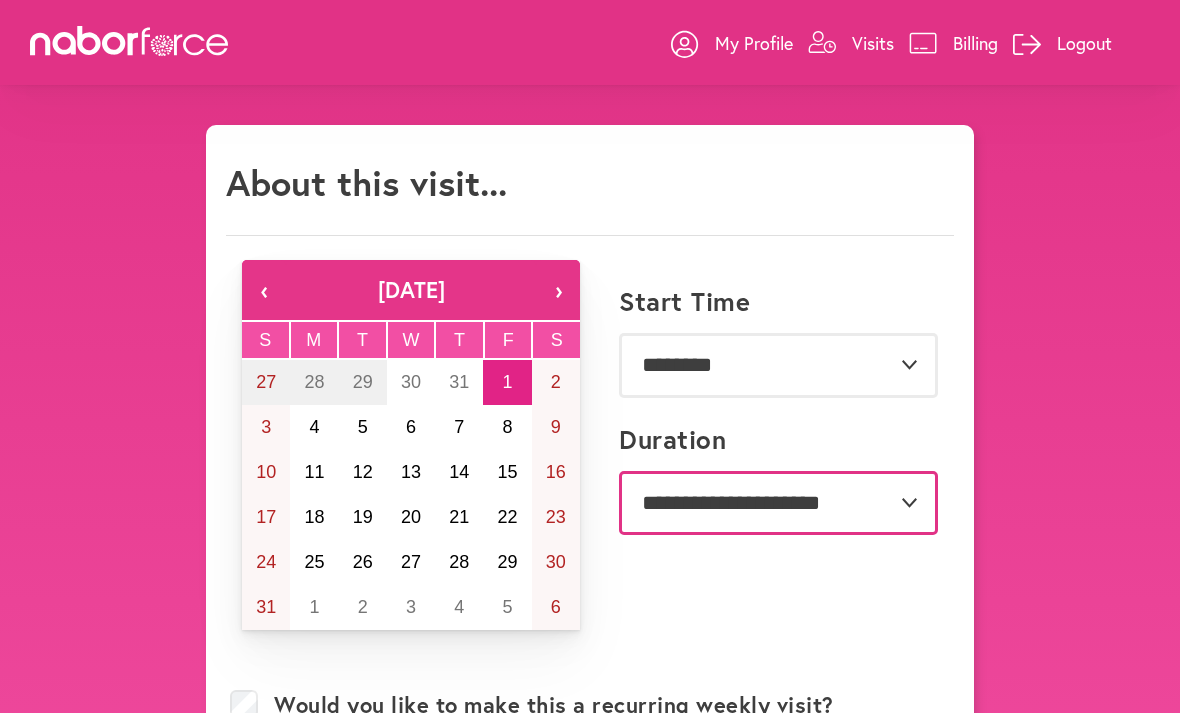 select on "***" 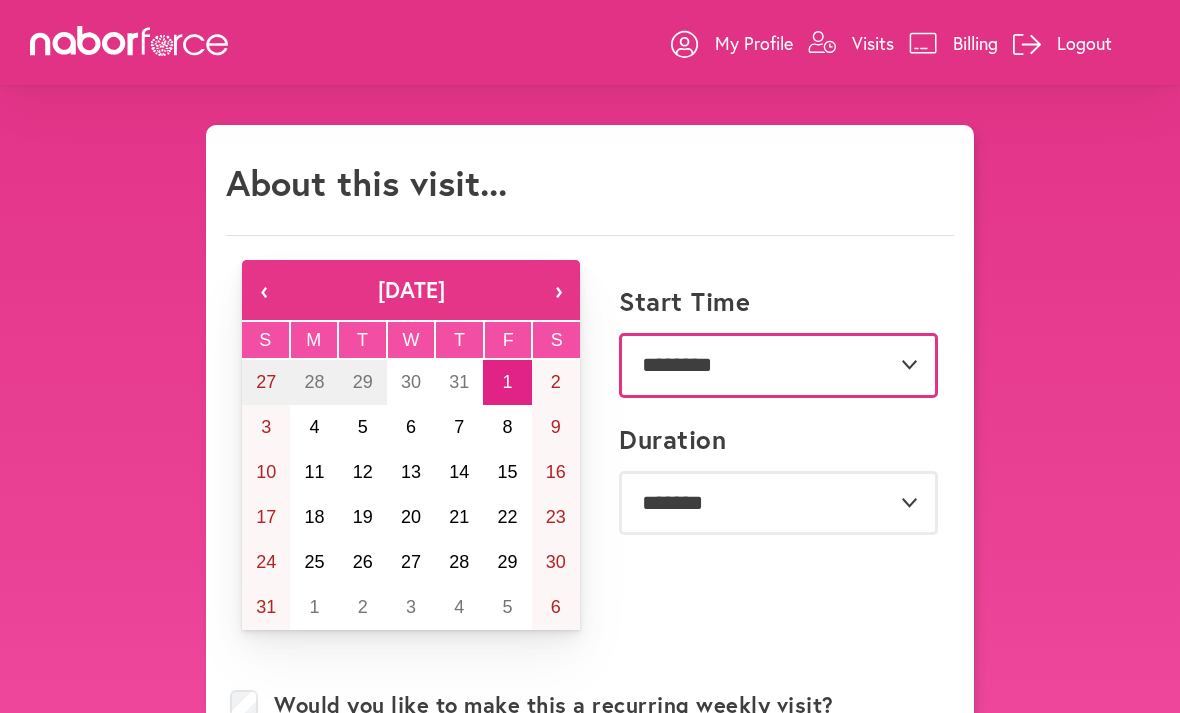 click on "**********" at bounding box center [778, 365] 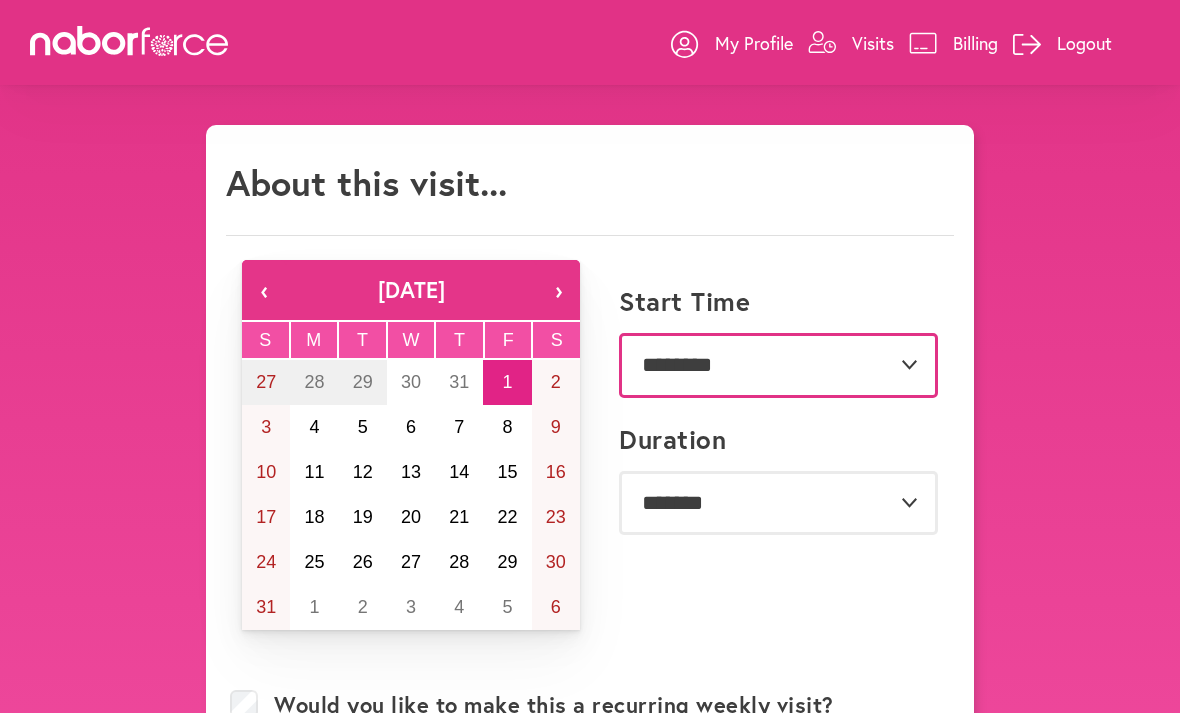 select on "*******" 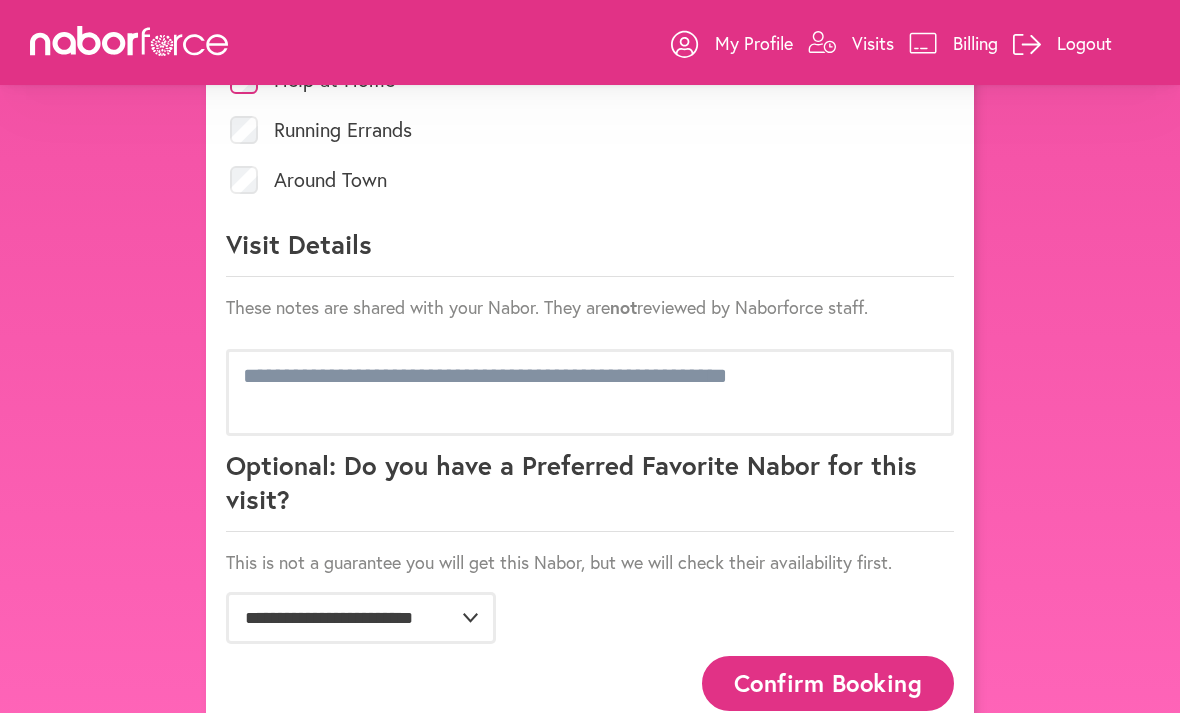 scroll, scrollTop: 1045, scrollLeft: 0, axis: vertical 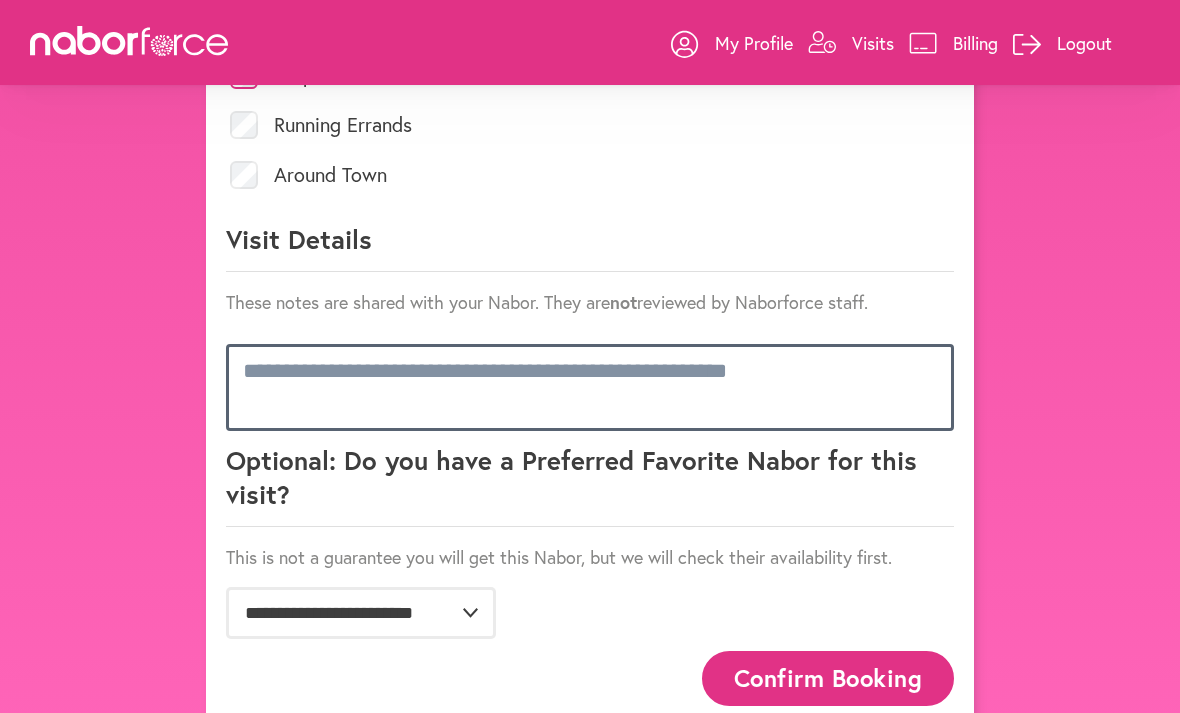 click at bounding box center (590, 387) 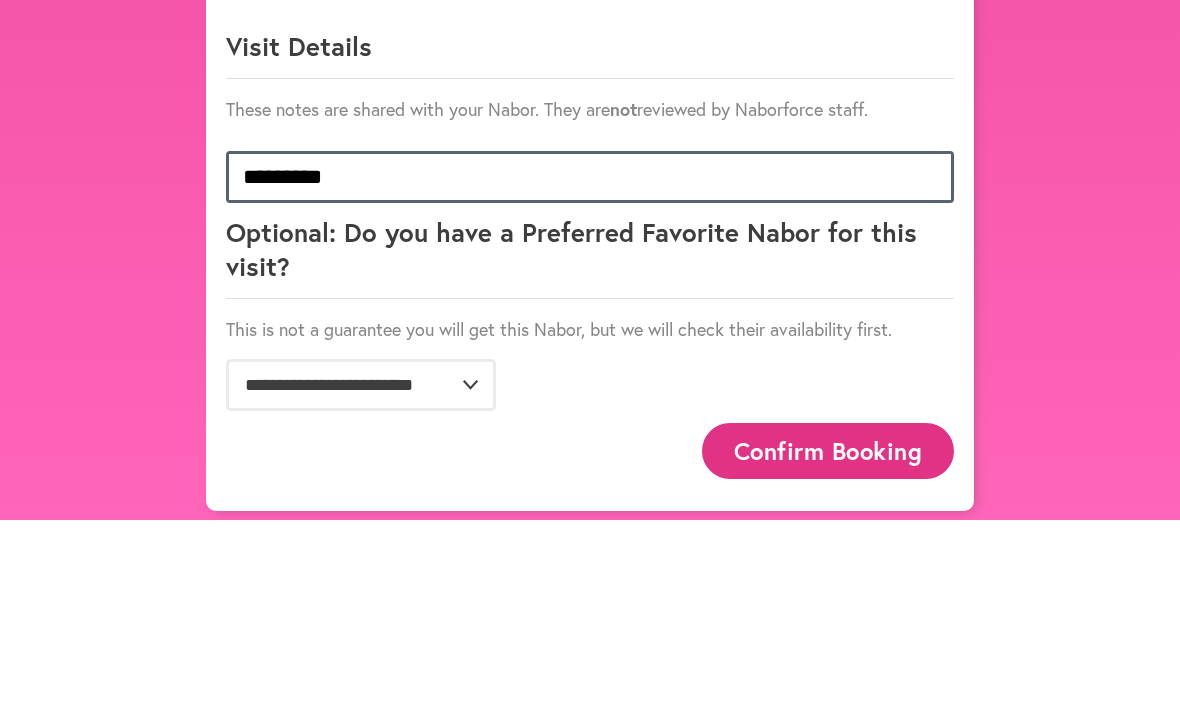 scroll, scrollTop: 1, scrollLeft: 0, axis: vertical 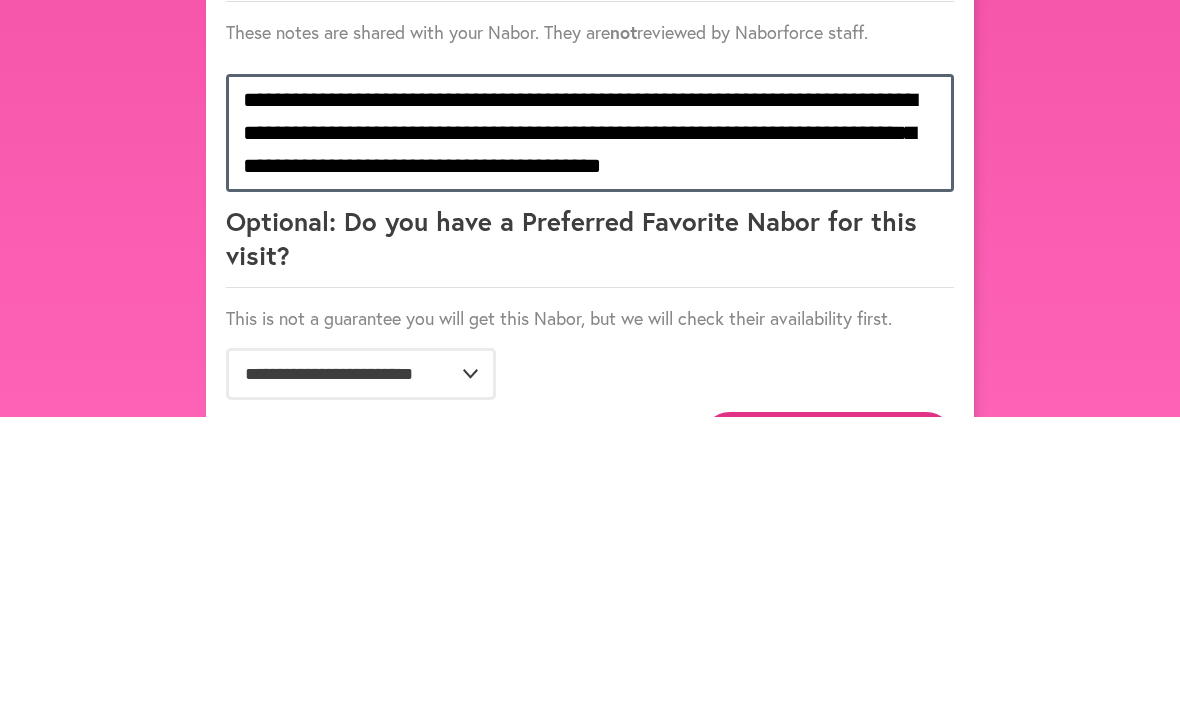 click on "**********" at bounding box center [590, 429] 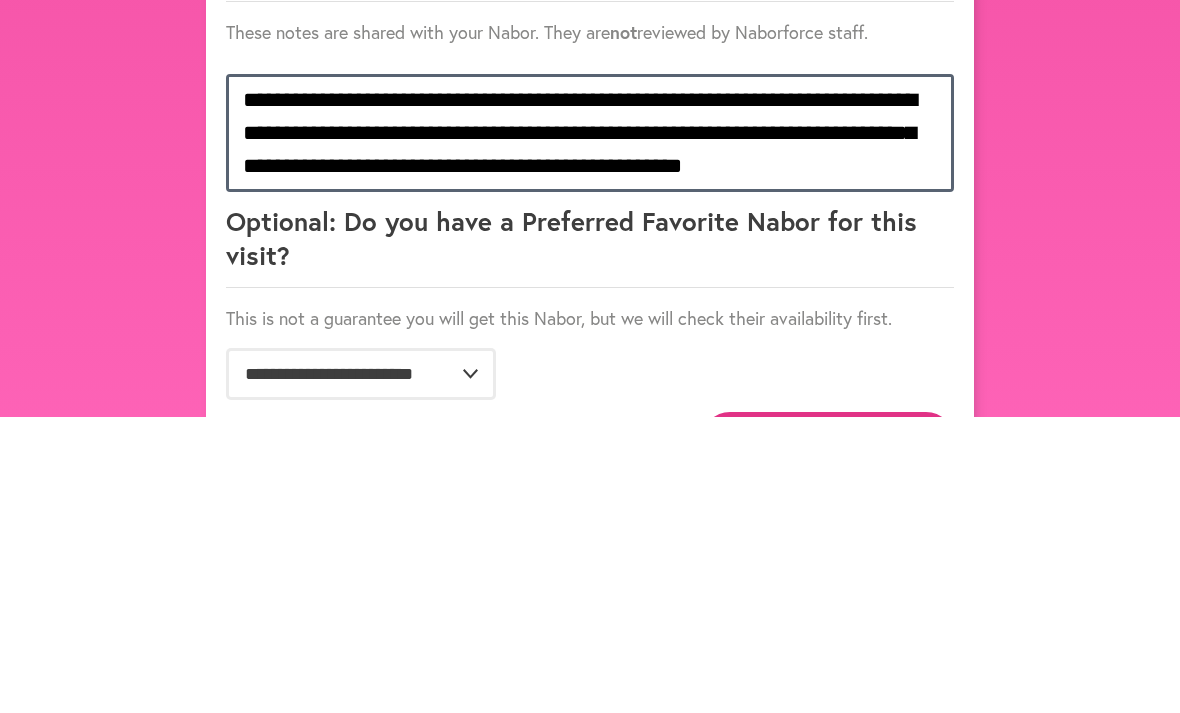 scroll, scrollTop: 1, scrollLeft: 0, axis: vertical 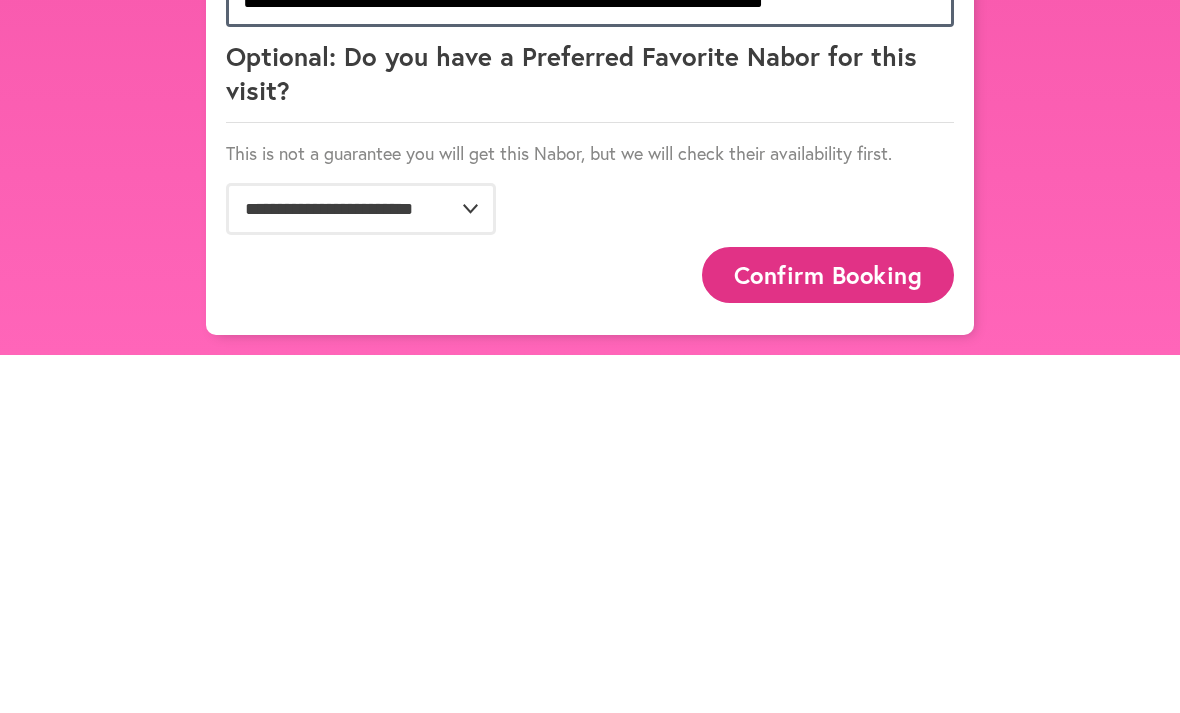 type on "**********" 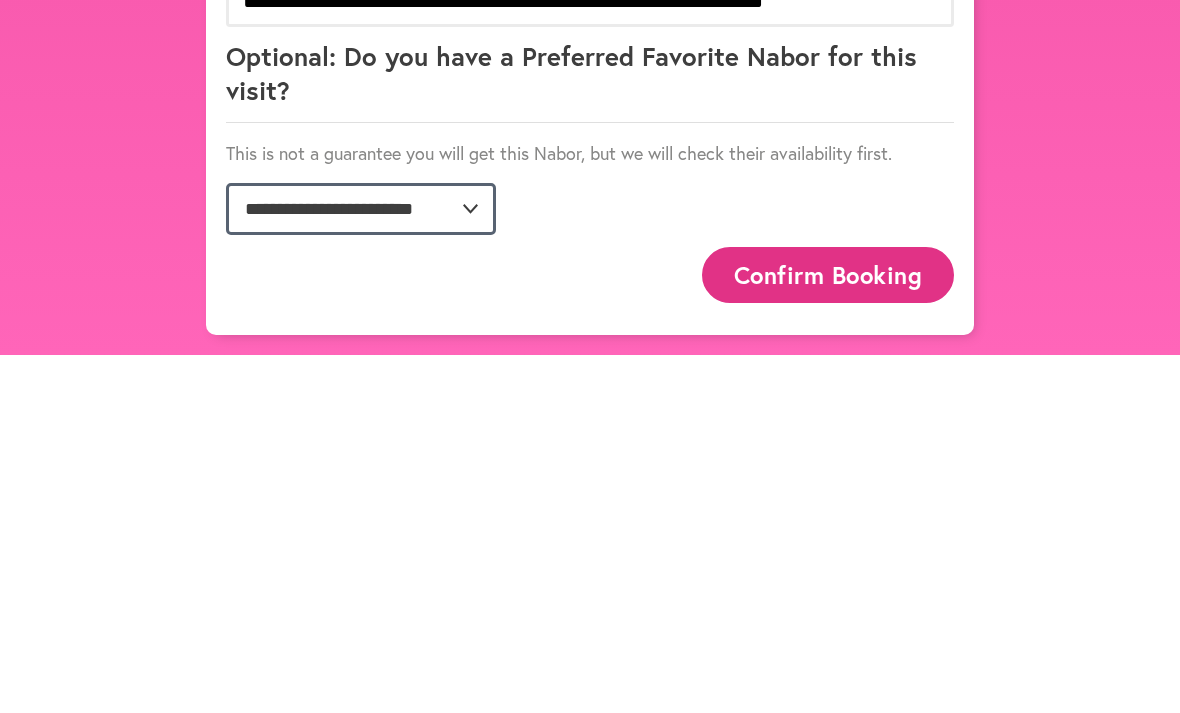 click on "**********" 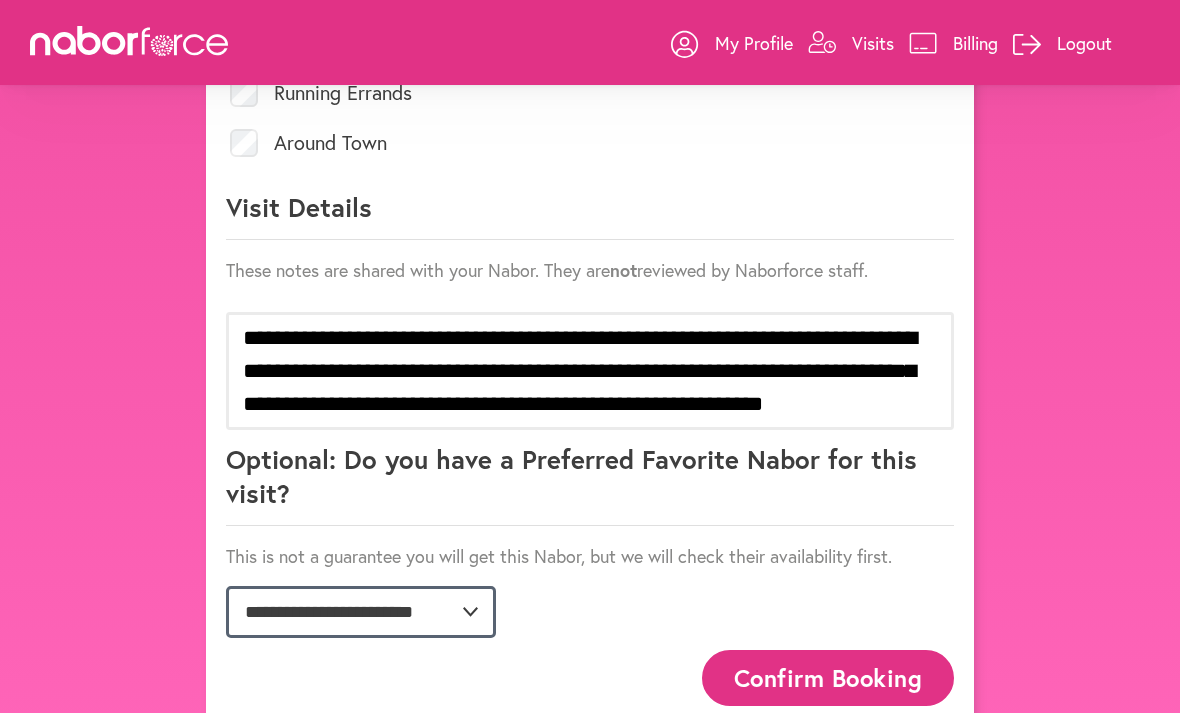 select on "**********" 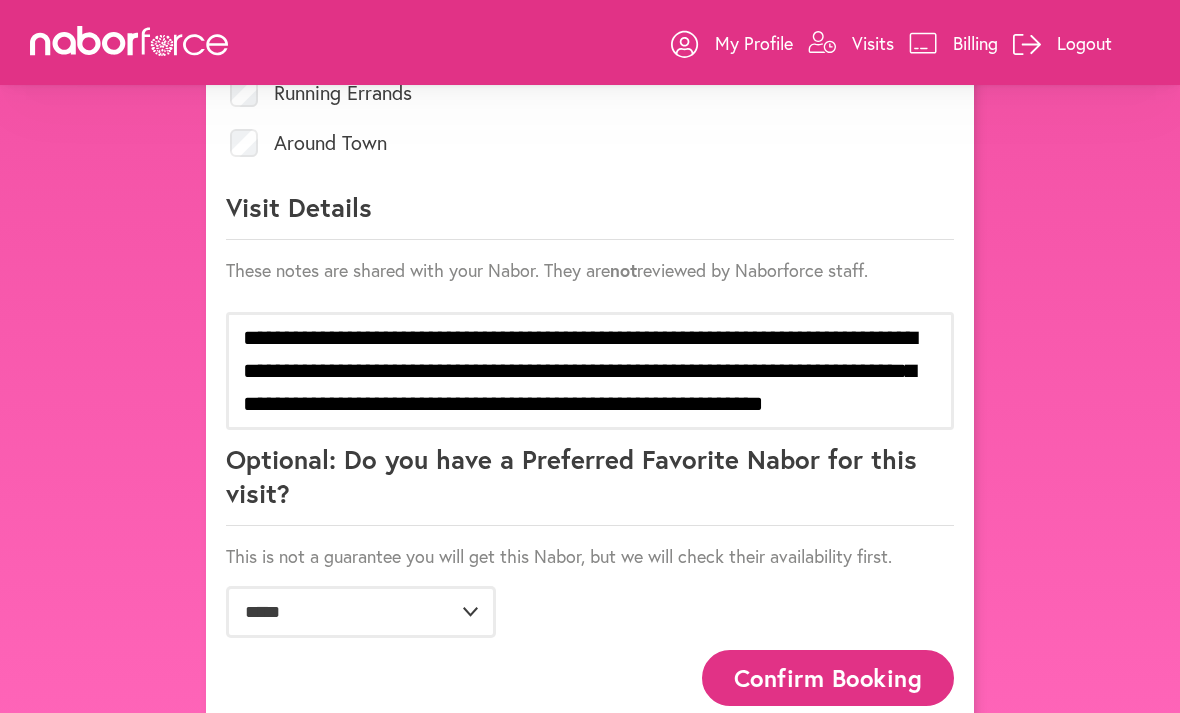 click on "Confirm Booking" at bounding box center (828, 677) 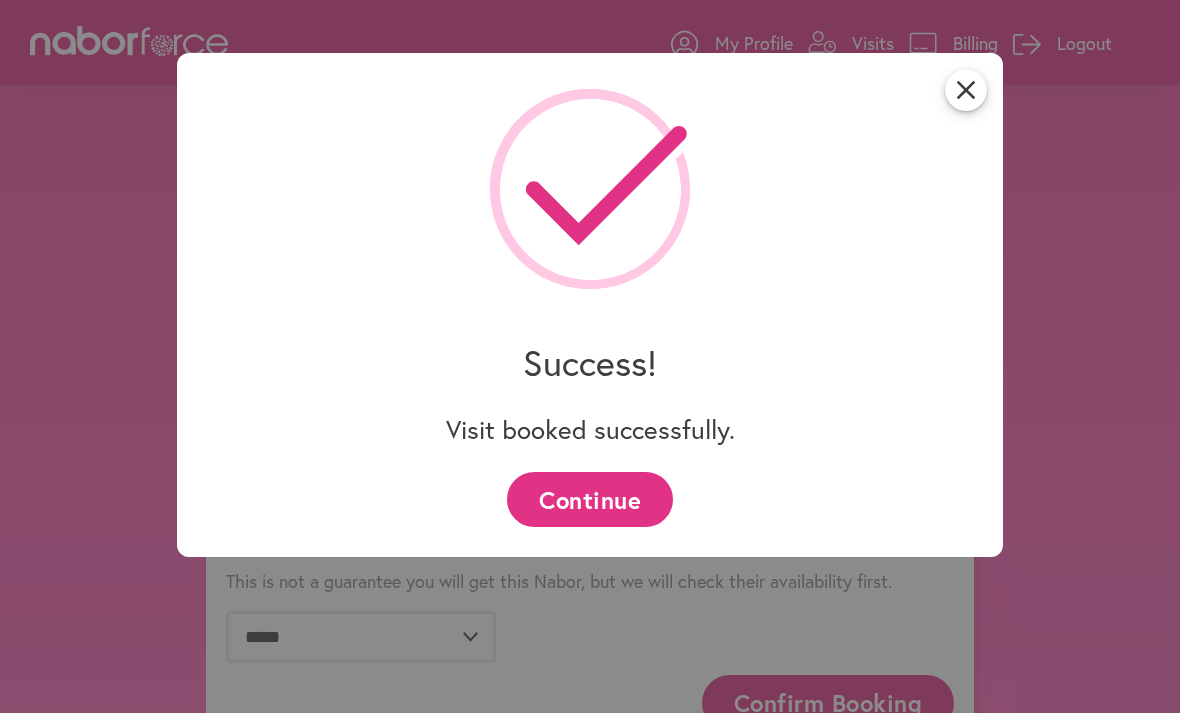 click on "Continue" at bounding box center (589, 499) 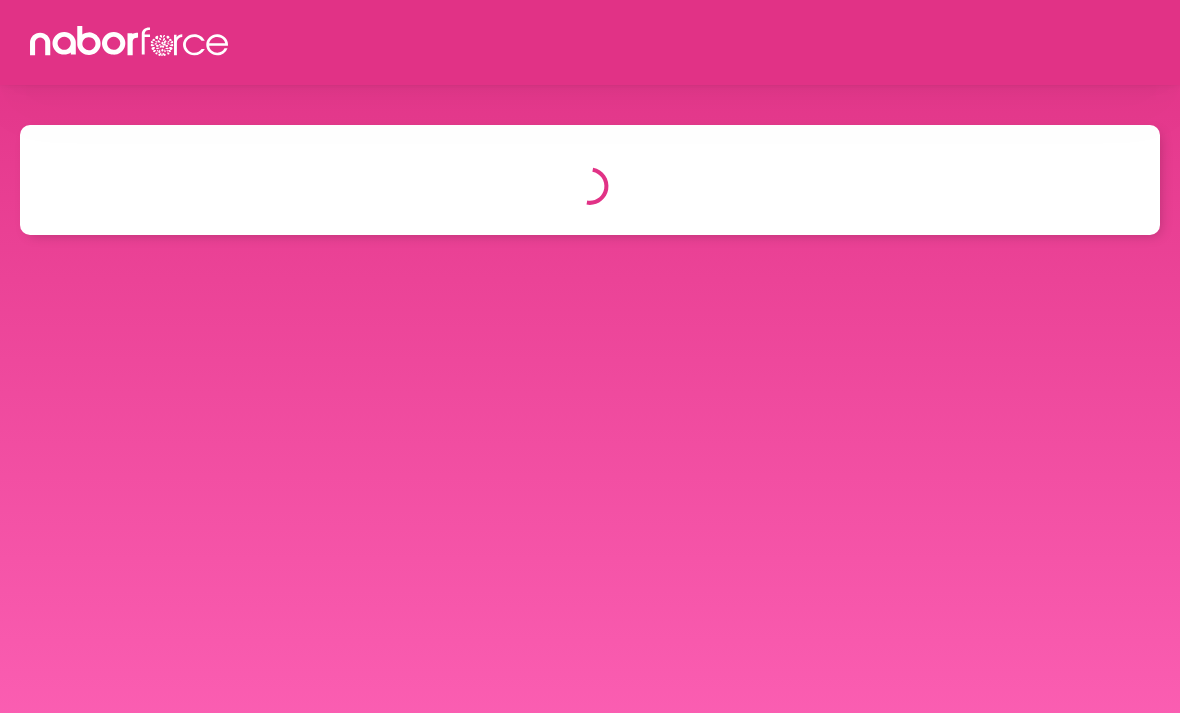 scroll, scrollTop: 0, scrollLeft: 0, axis: both 